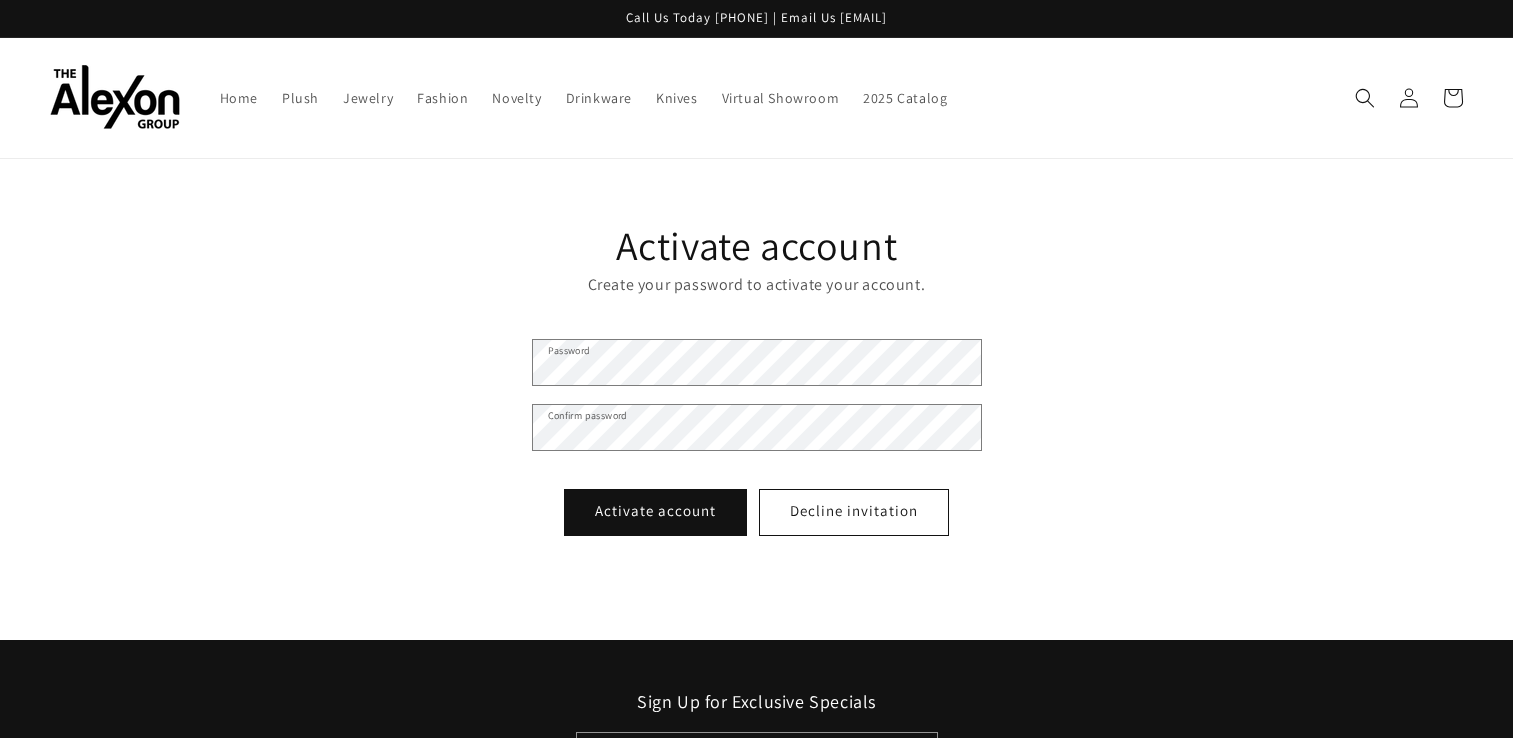 scroll, scrollTop: 0, scrollLeft: 0, axis: both 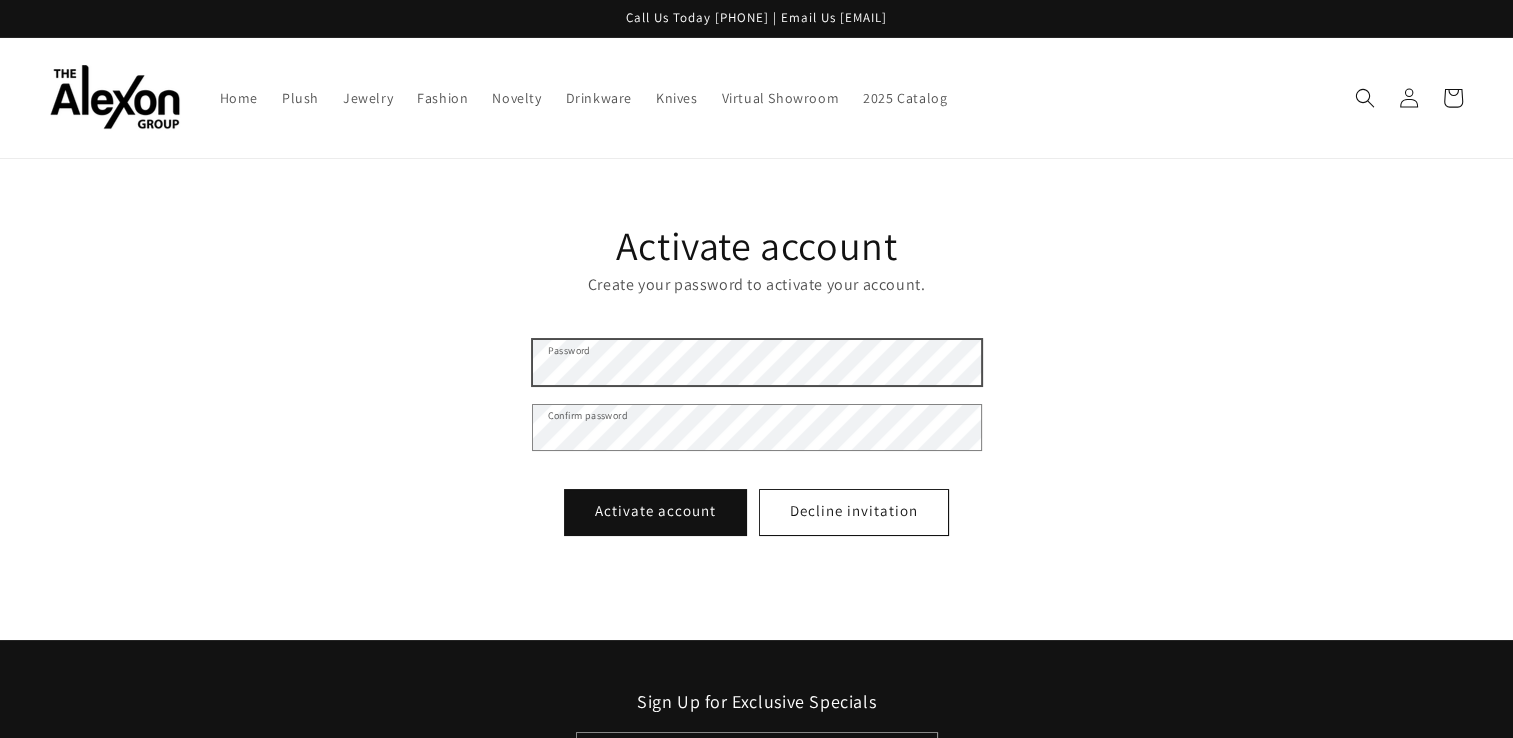 click on "Activate account" at bounding box center [655, 512] 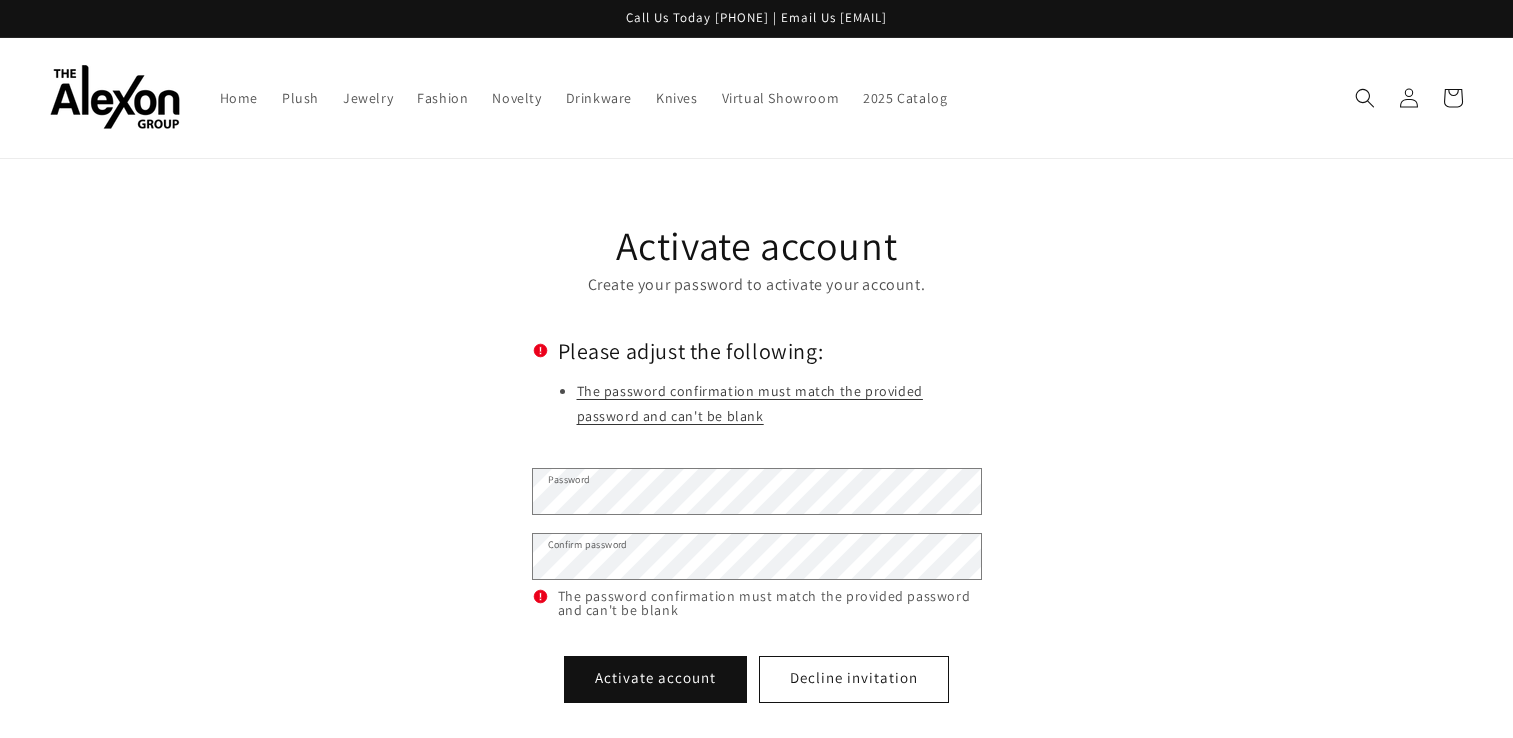 scroll, scrollTop: 0, scrollLeft: 0, axis: both 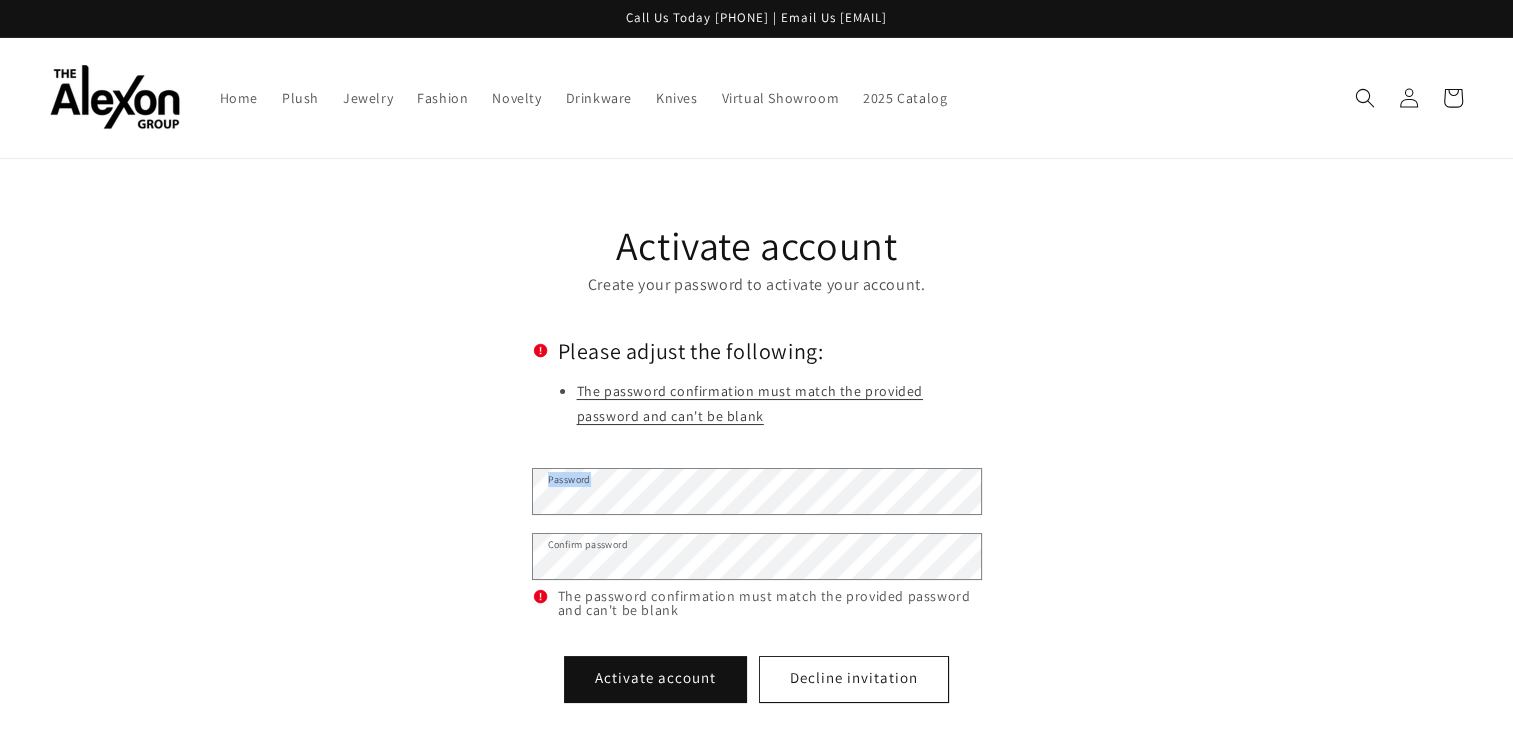 click on "Please adjust the following:
The password confirmation
must match the provided password and can't be blank
Password
Confirm password
The password confirmation must match the provided password and can't be blank
Activate account
Decline invitation" at bounding box center [757, 528] 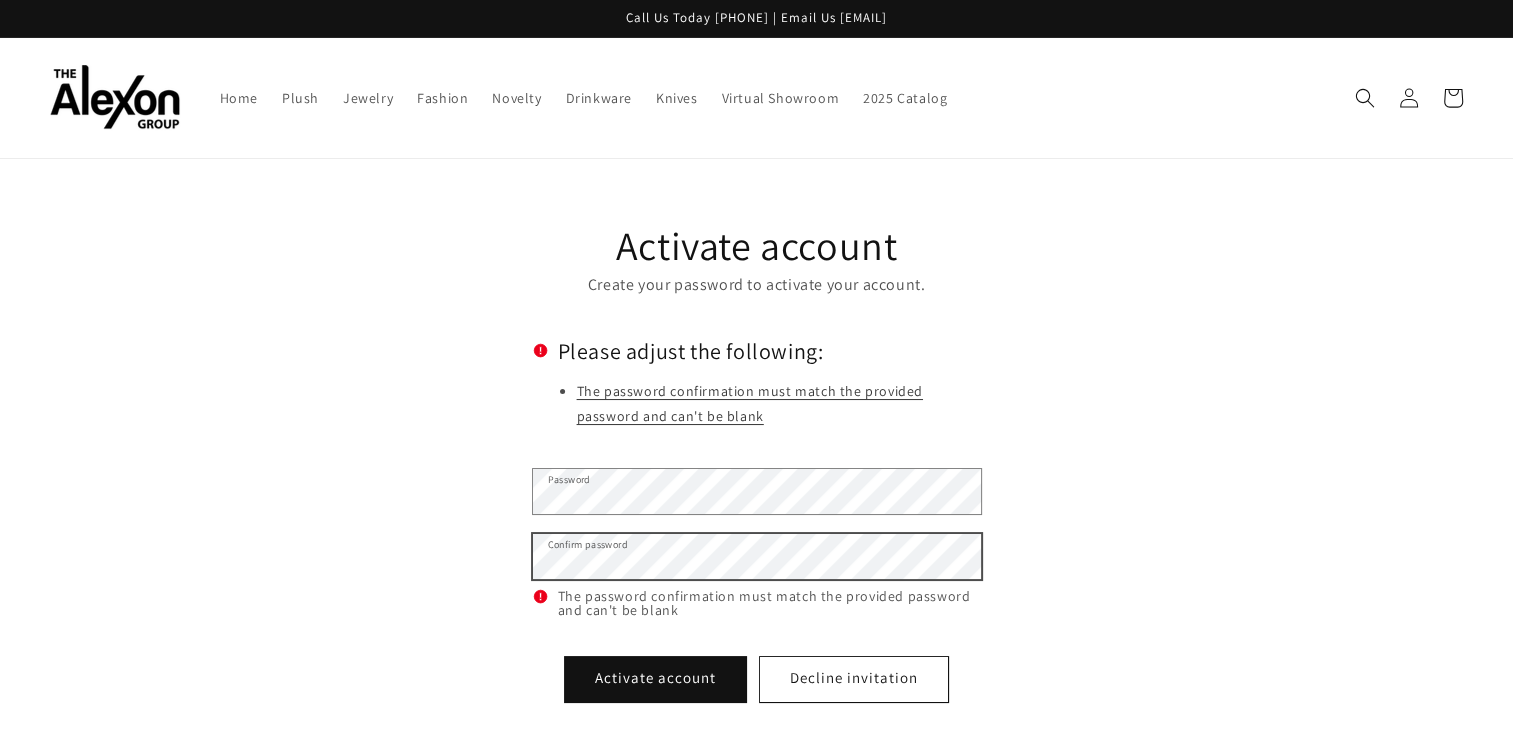 click on "Activate account" at bounding box center (655, 679) 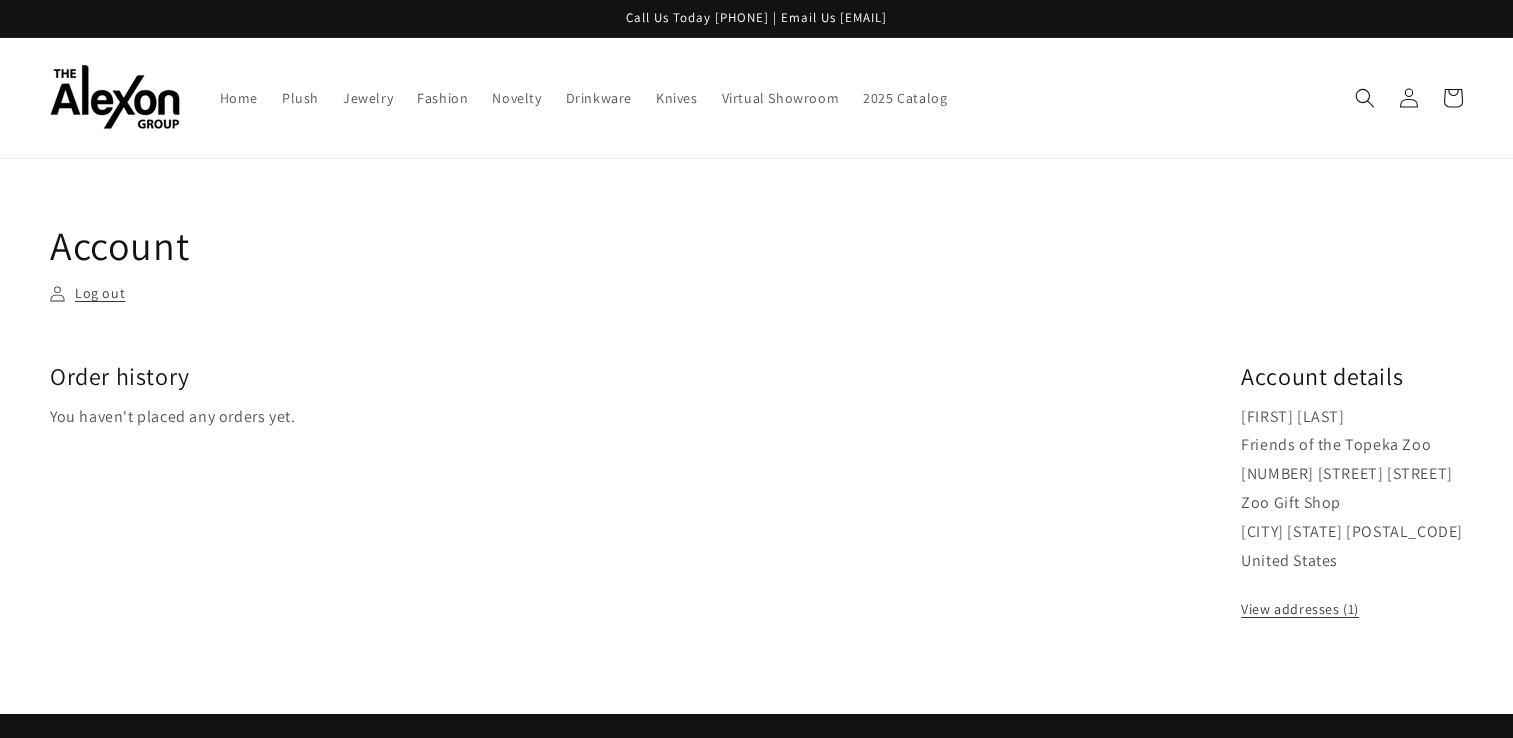 scroll, scrollTop: 0, scrollLeft: 0, axis: both 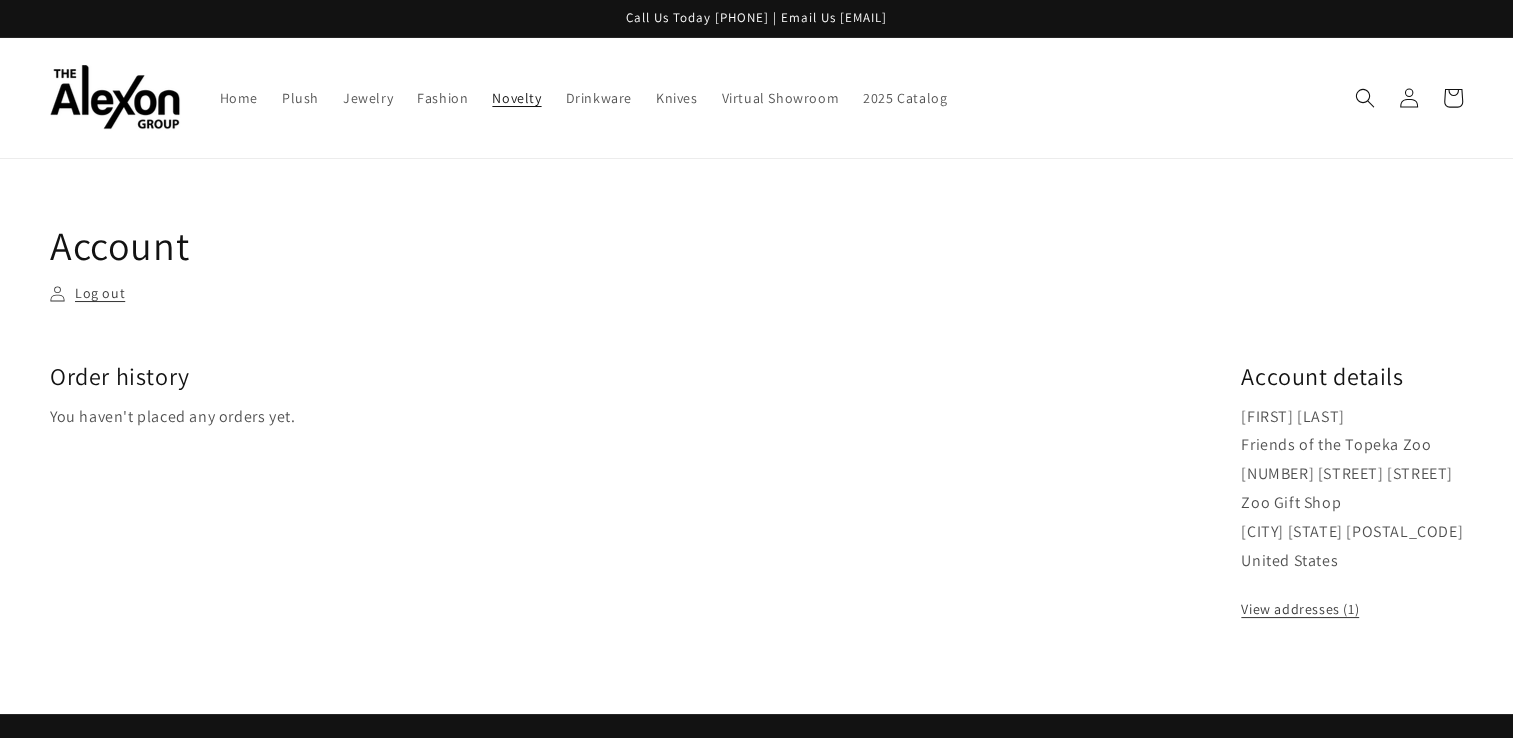 click on "Novelty" at bounding box center (516, 98) 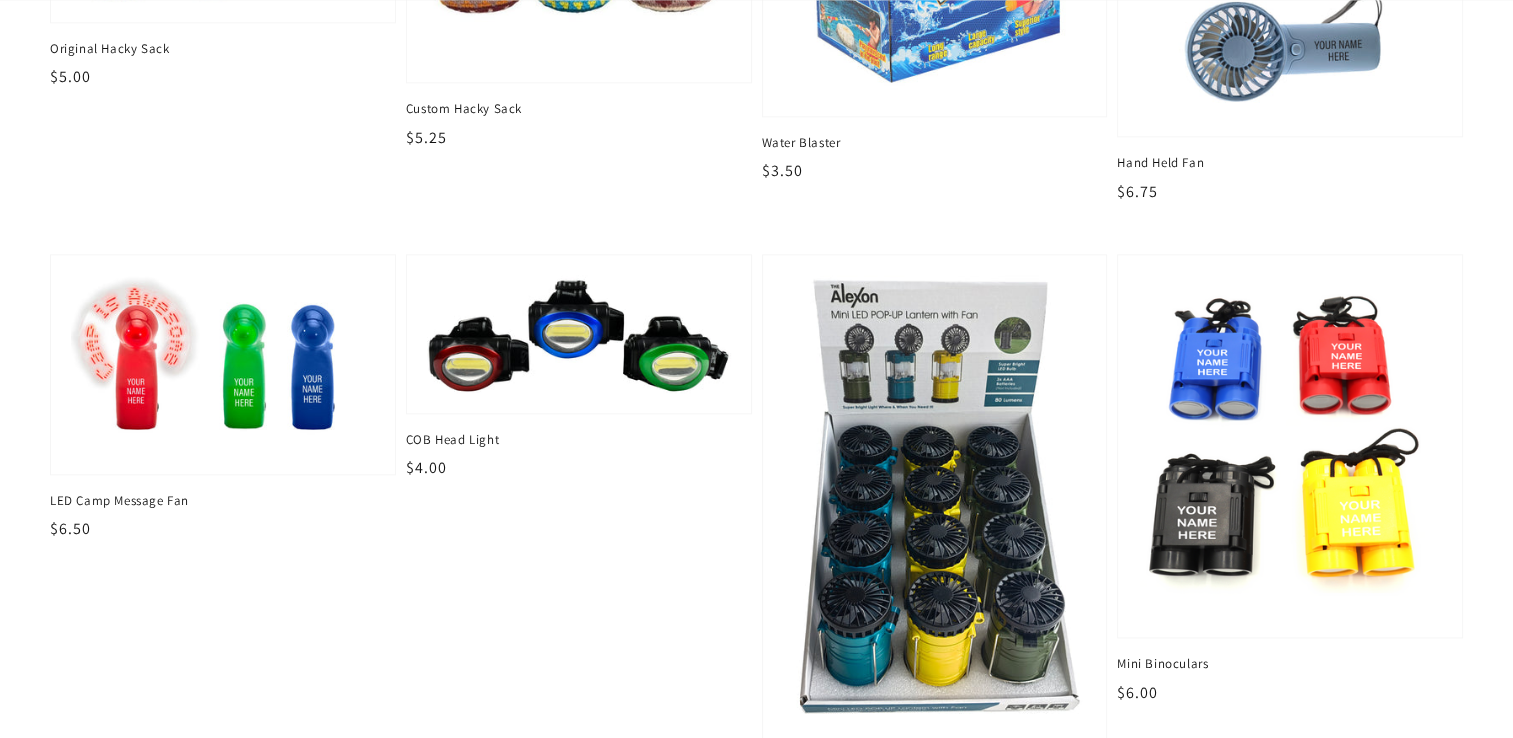 scroll, scrollTop: 2560, scrollLeft: 0, axis: vertical 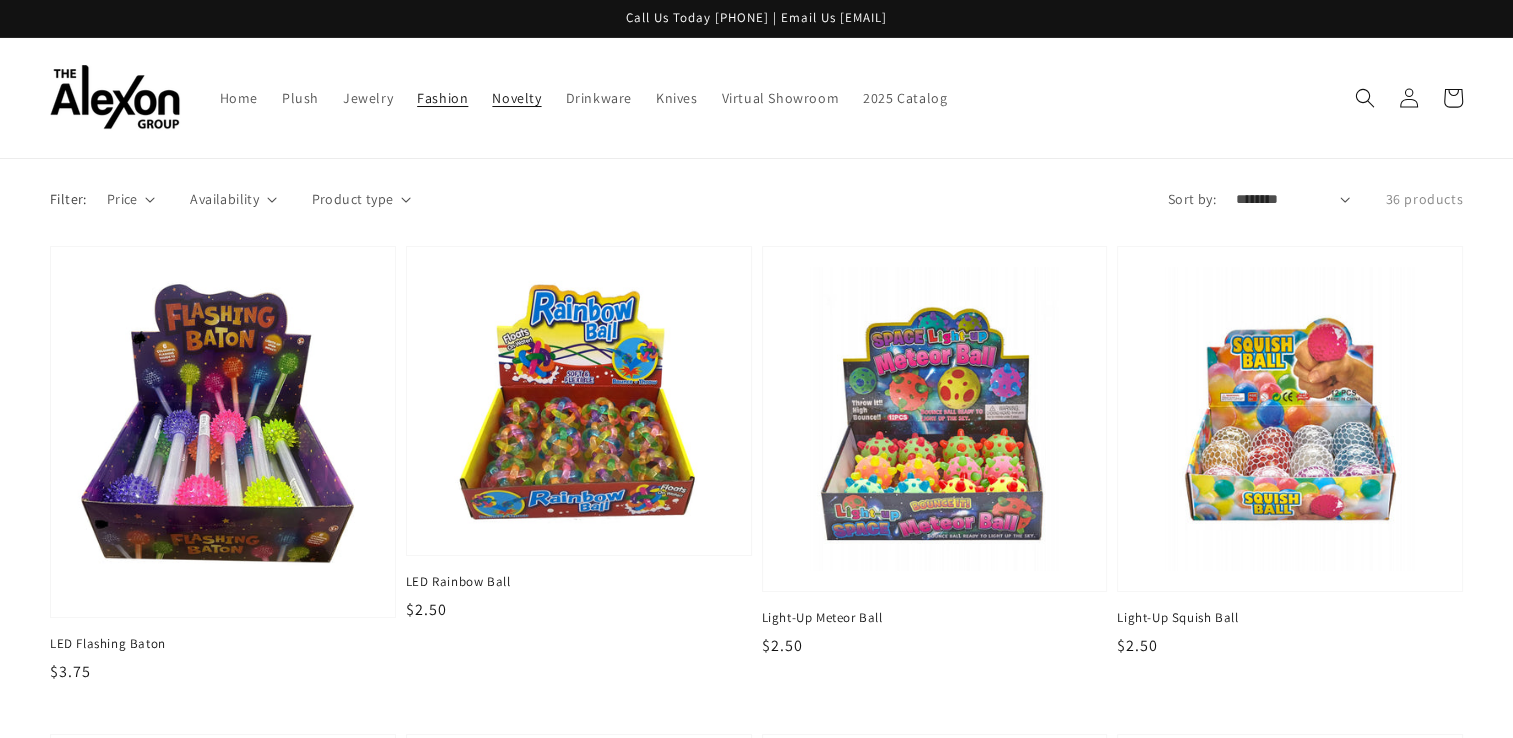 click on "Fashion" at bounding box center [442, 98] 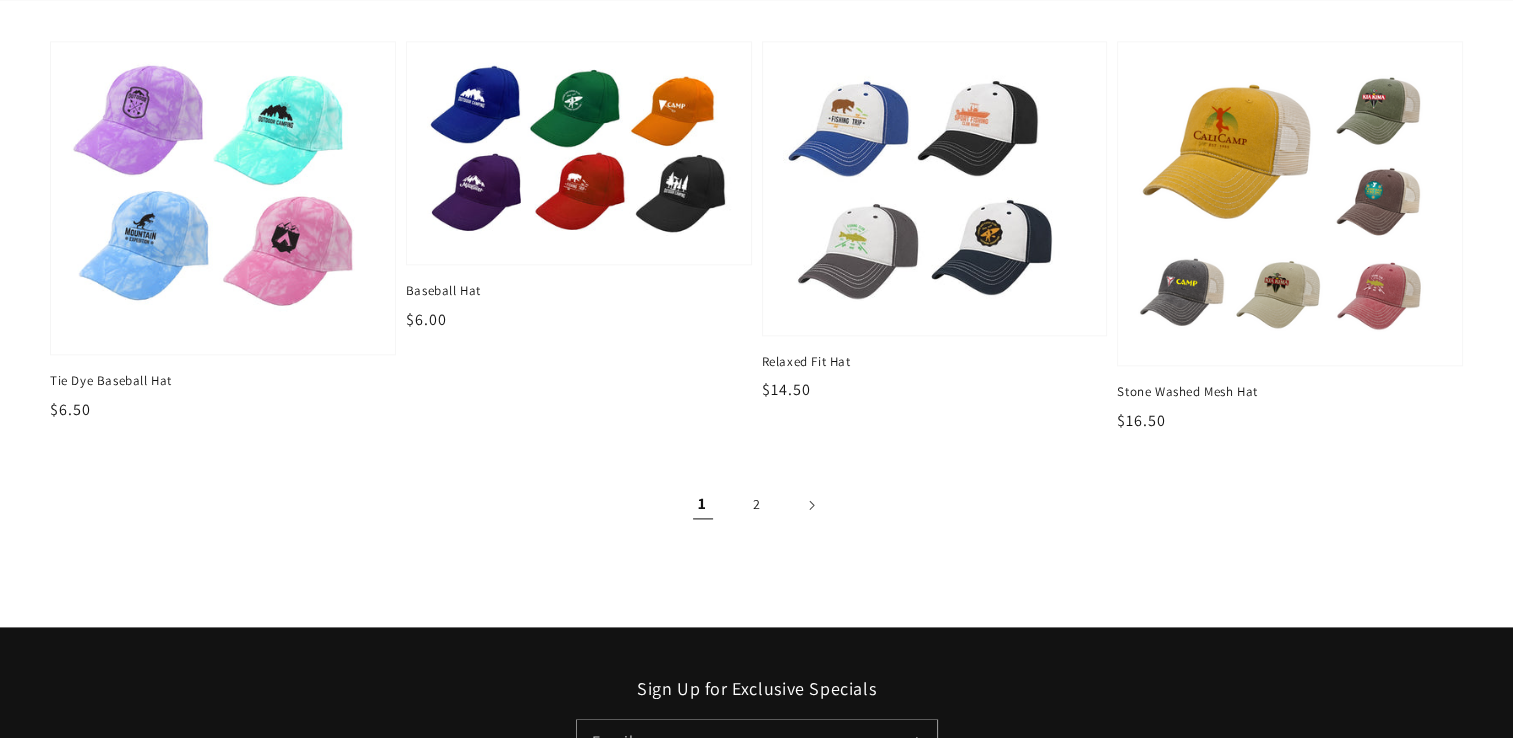 scroll, scrollTop: 2520, scrollLeft: 0, axis: vertical 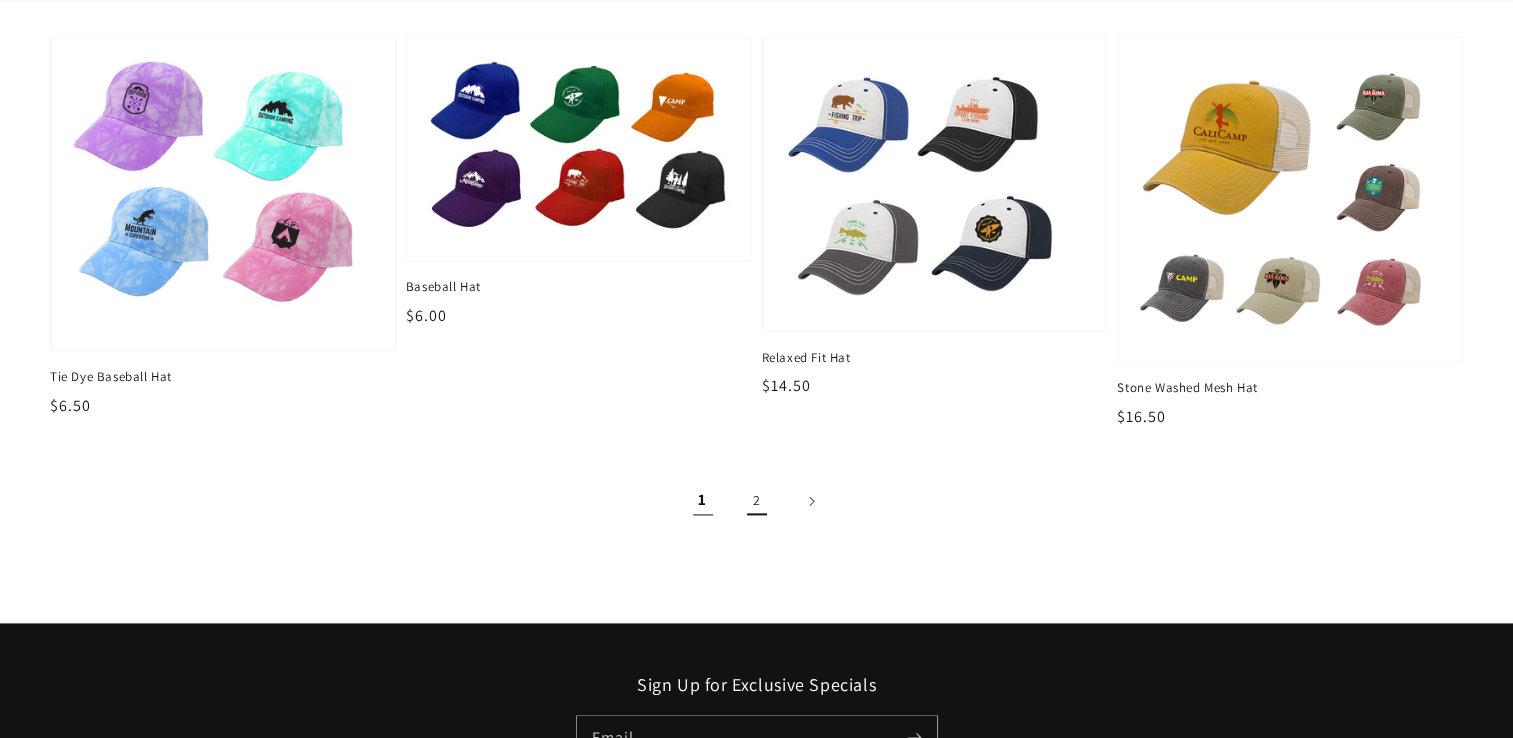 click on "2" at bounding box center (757, 501) 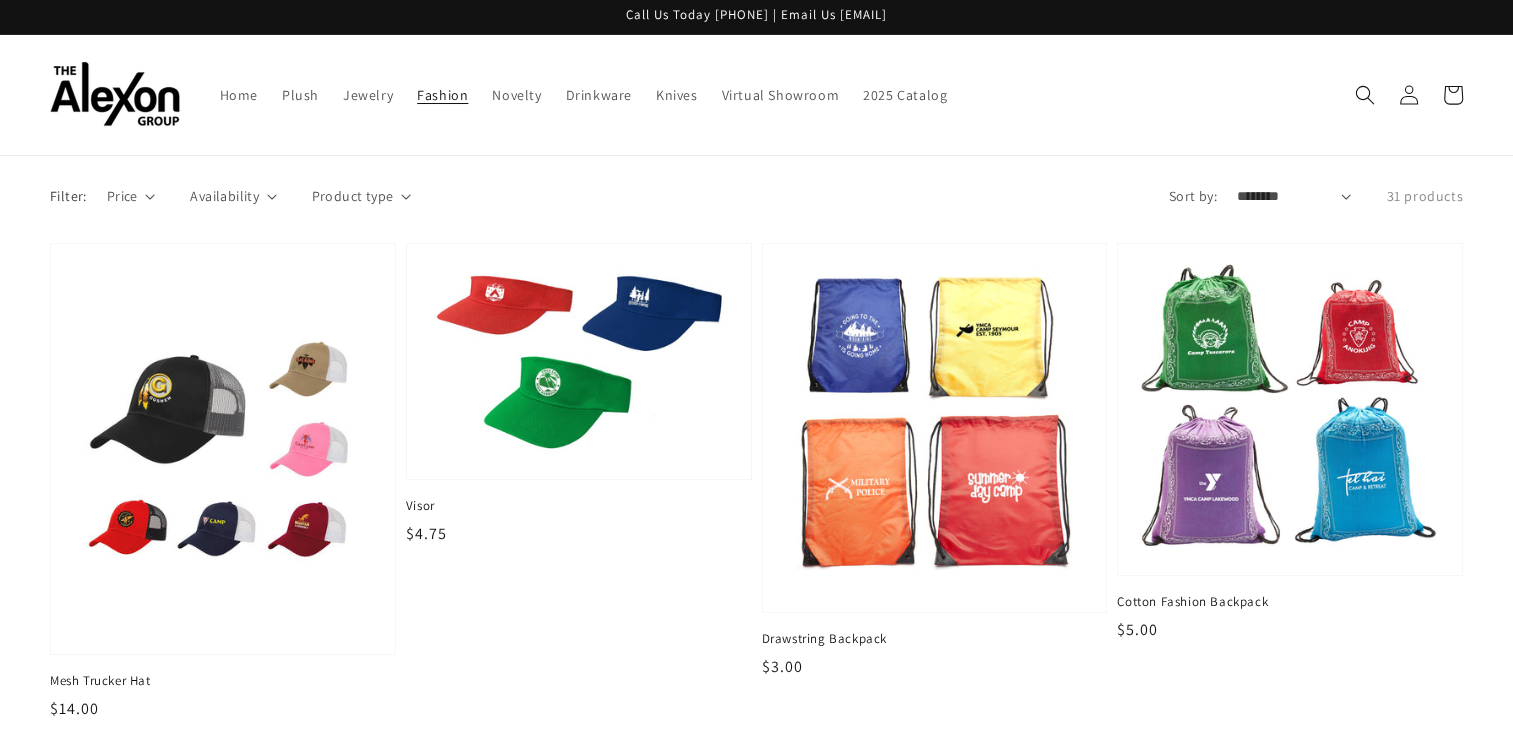 scroll, scrollTop: 0, scrollLeft: 0, axis: both 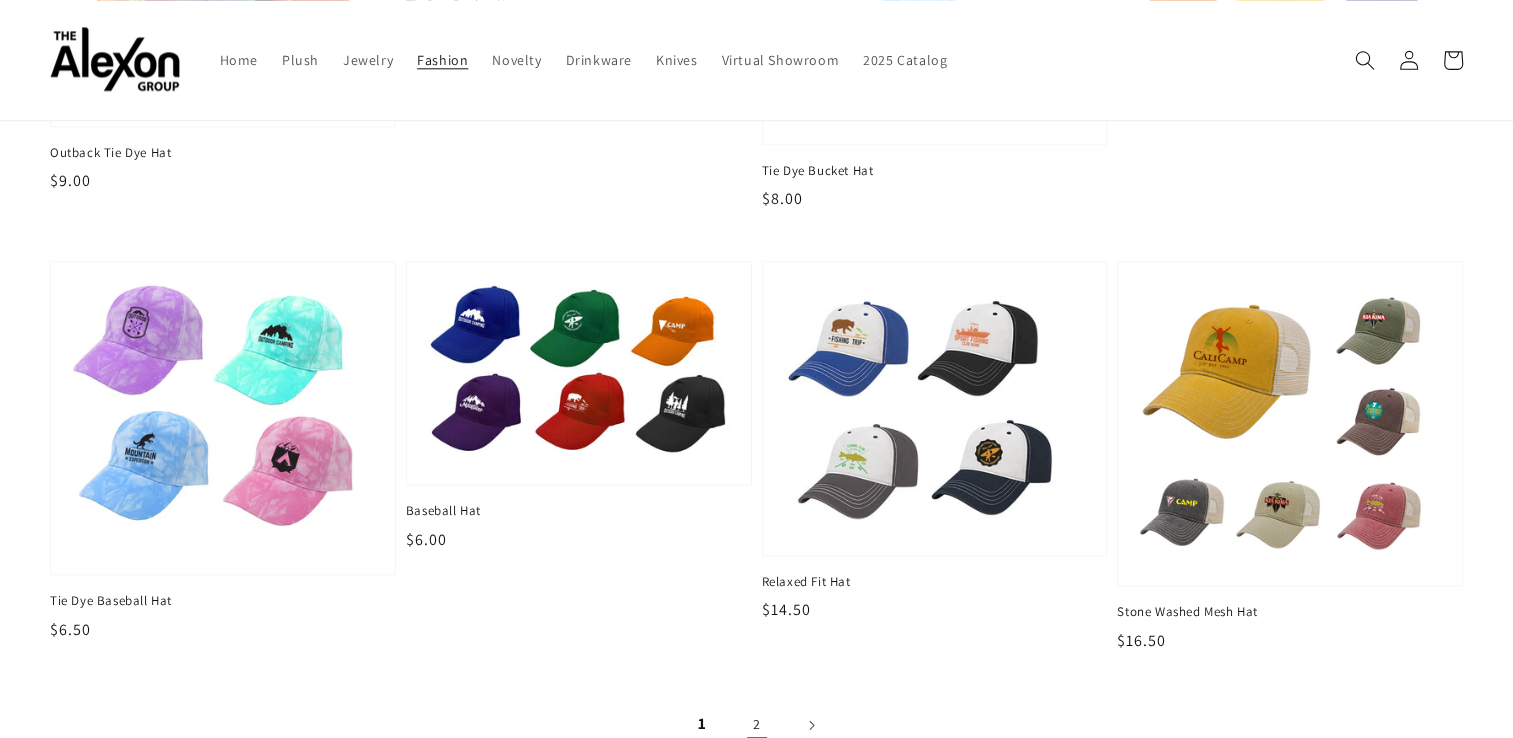 click on "2" at bounding box center (757, 725) 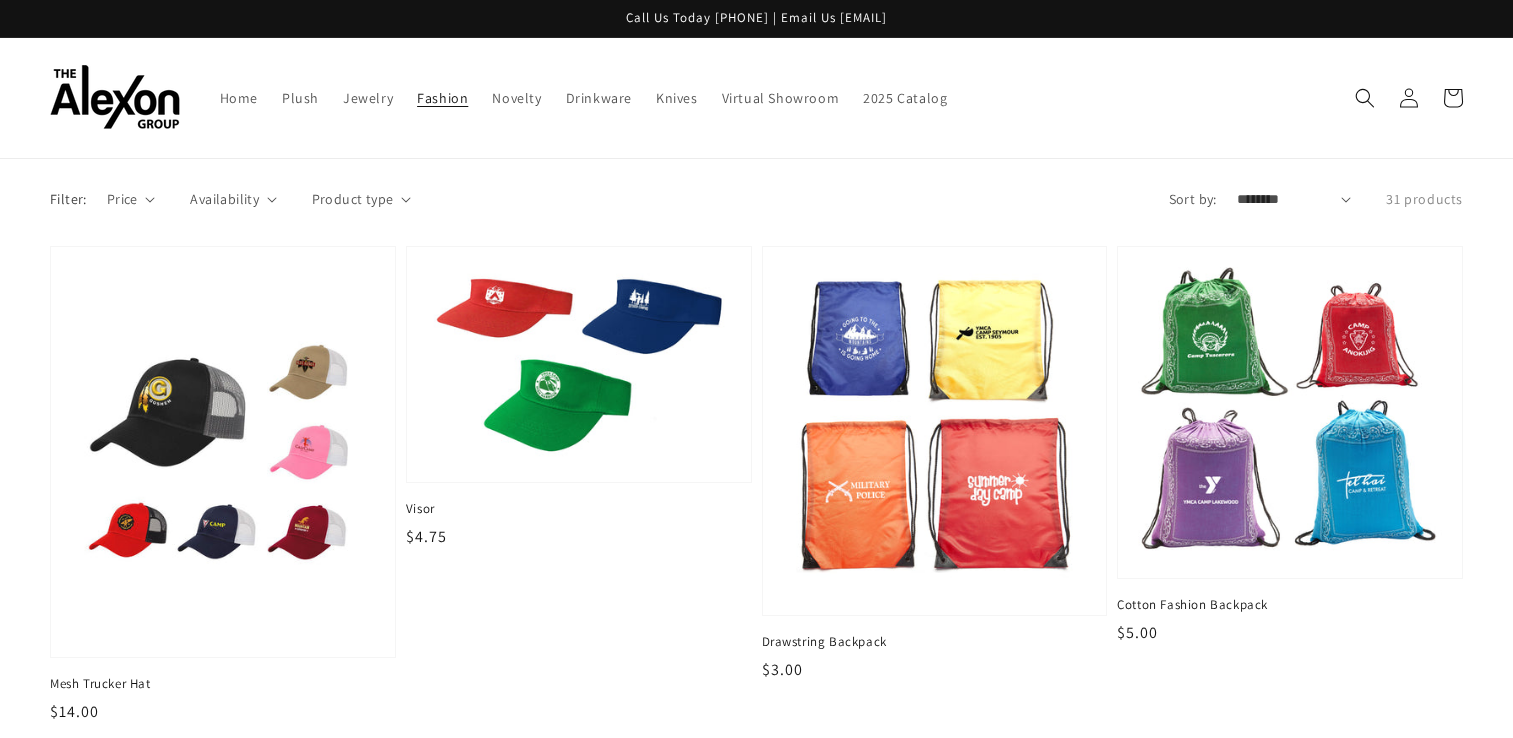 scroll, scrollTop: 0, scrollLeft: 0, axis: both 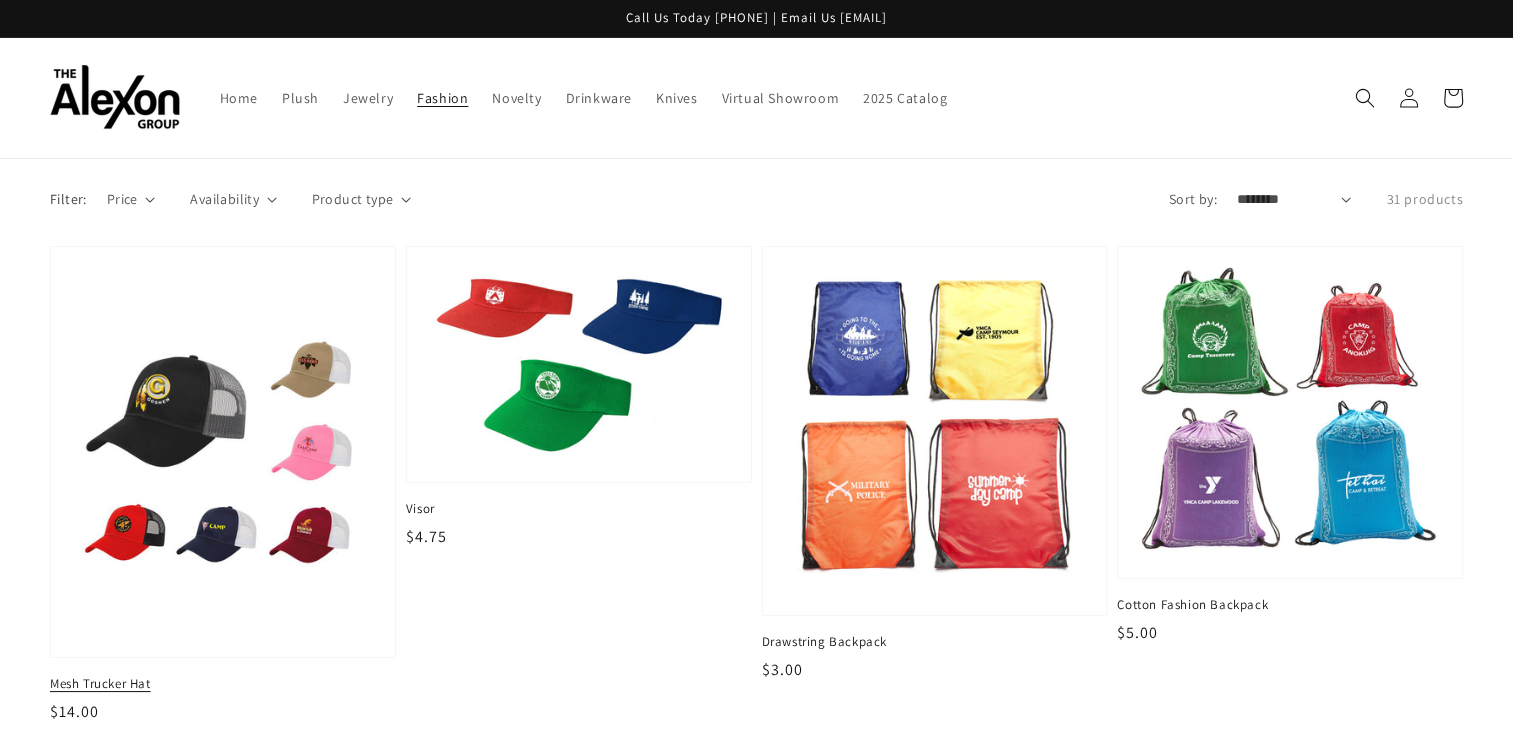 click at bounding box center [222, 451] 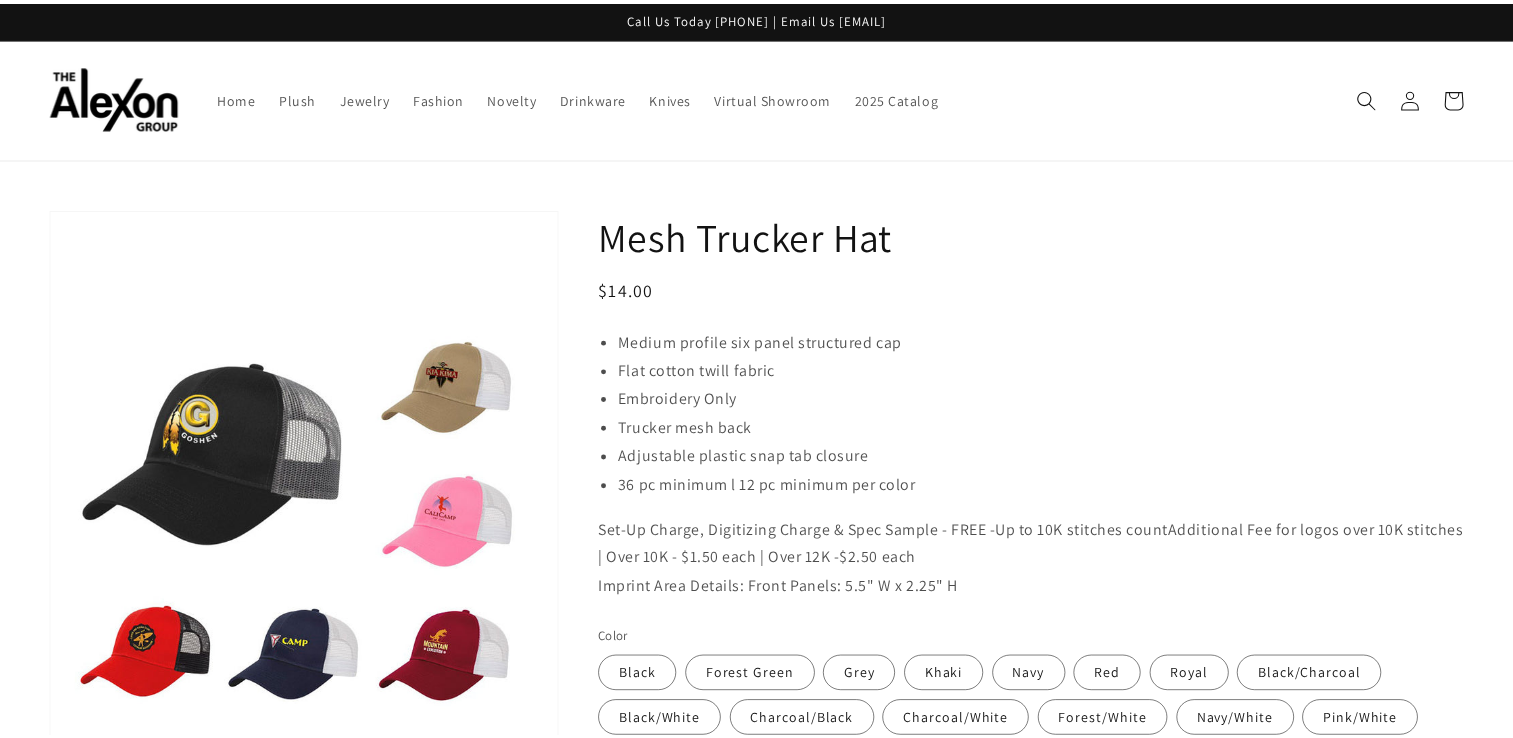 scroll, scrollTop: 0, scrollLeft: 0, axis: both 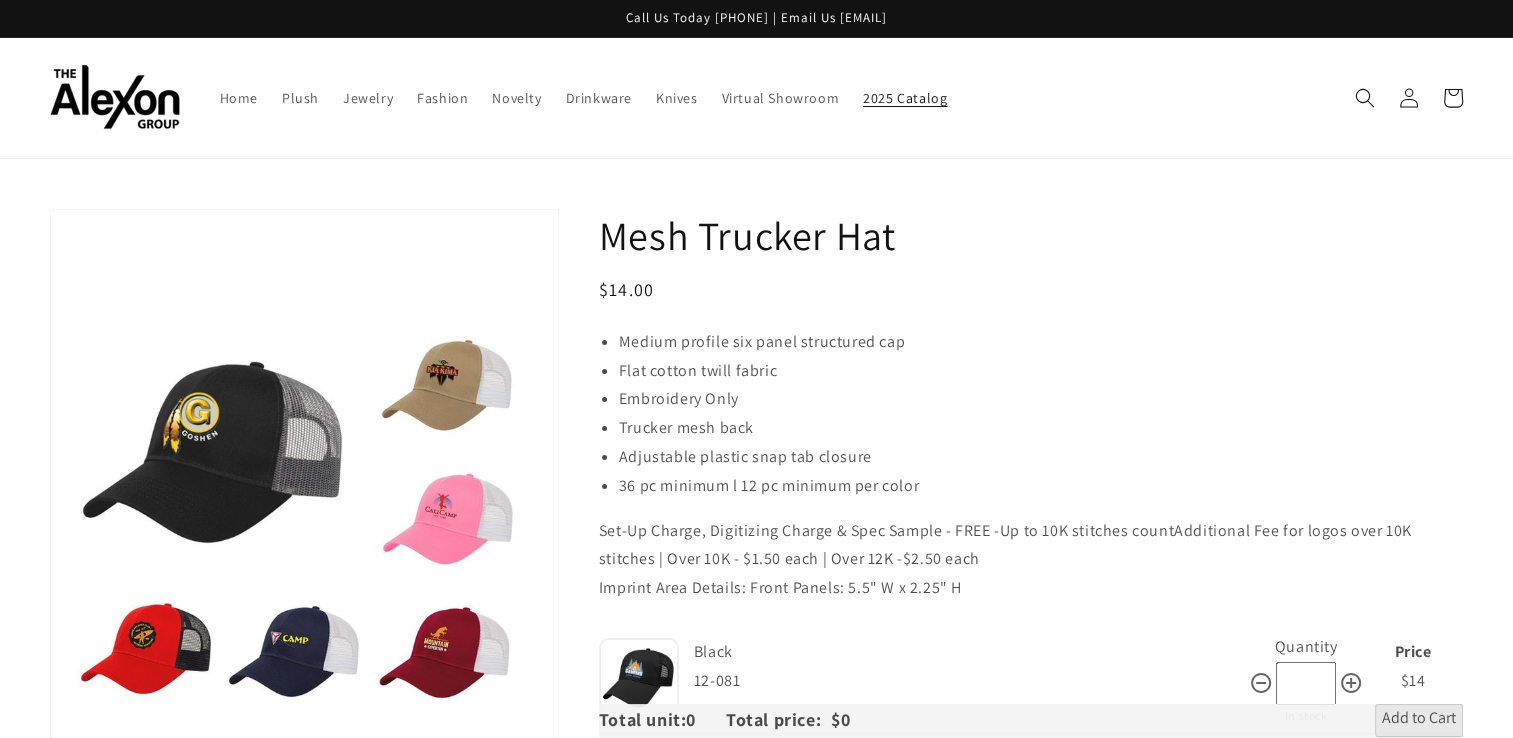 click on "2025 Catalog" at bounding box center (905, 98) 